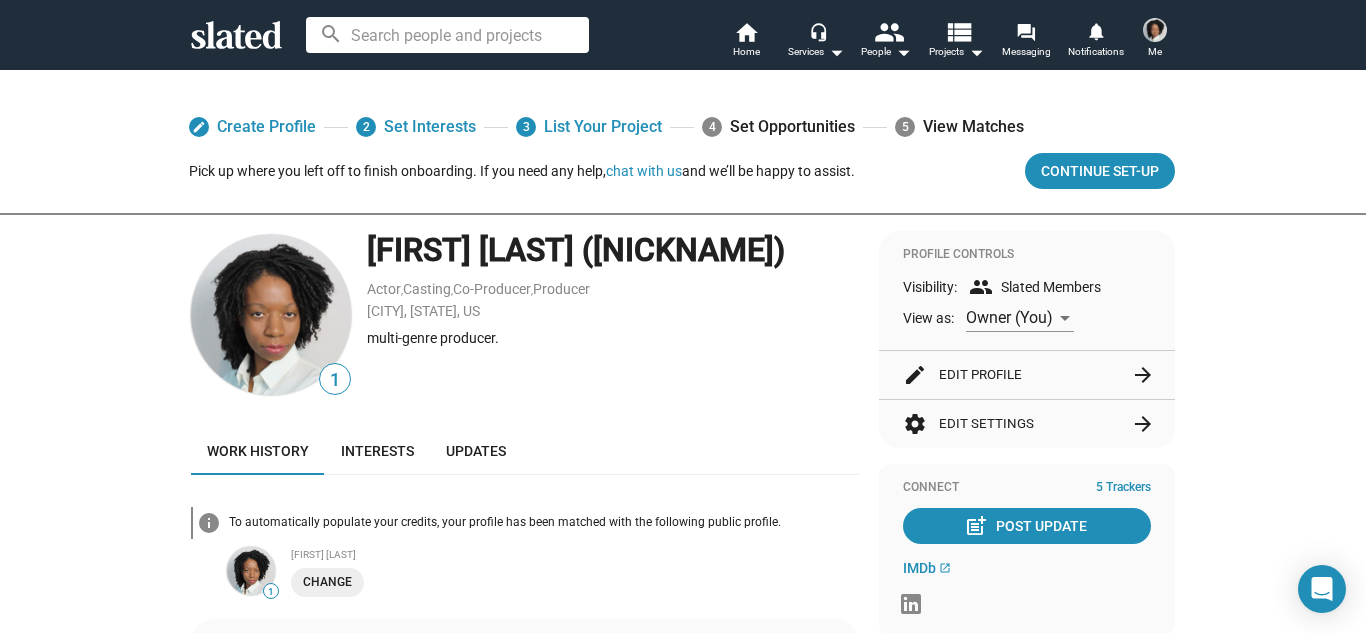 scroll, scrollTop: 0, scrollLeft: 0, axis: both 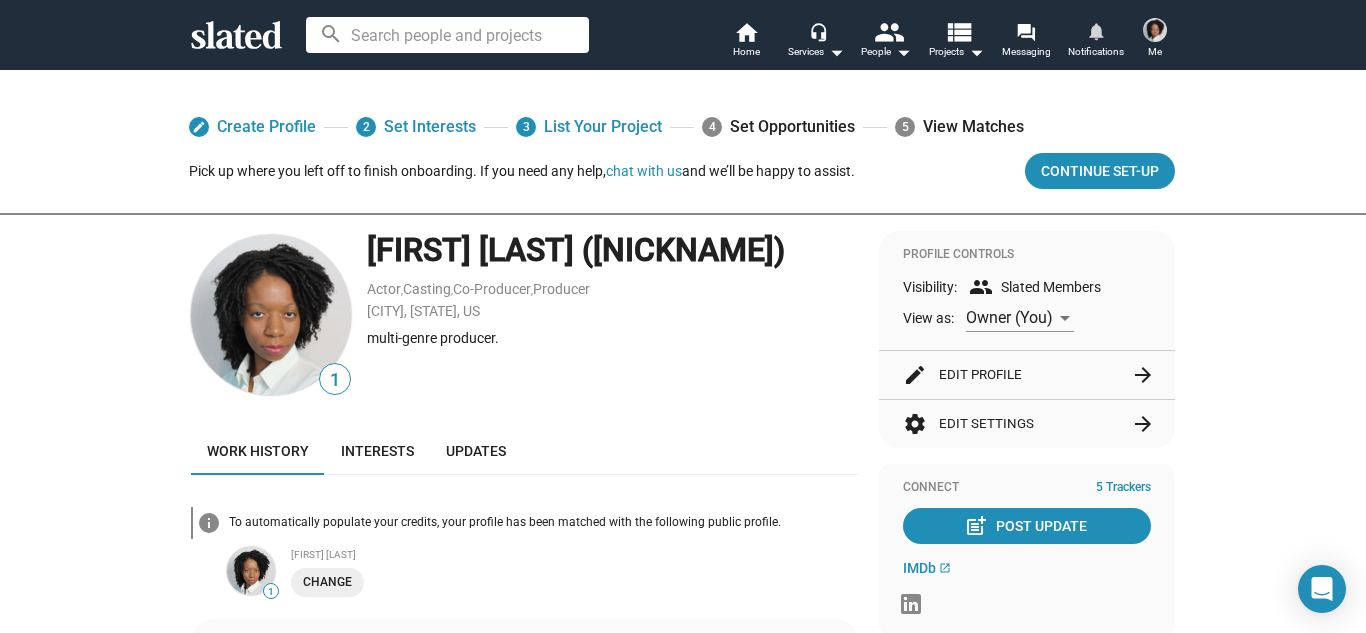 click on "notifications" at bounding box center (1095, 30) 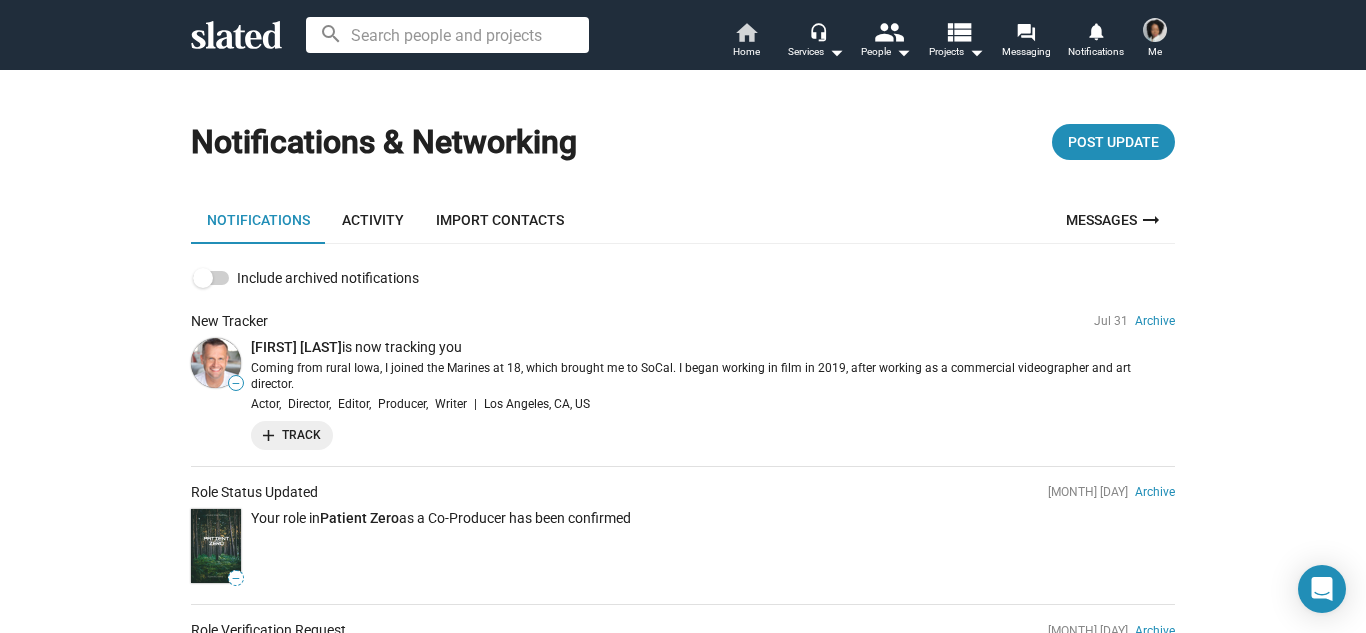 click on "Home" at bounding box center (746, 52) 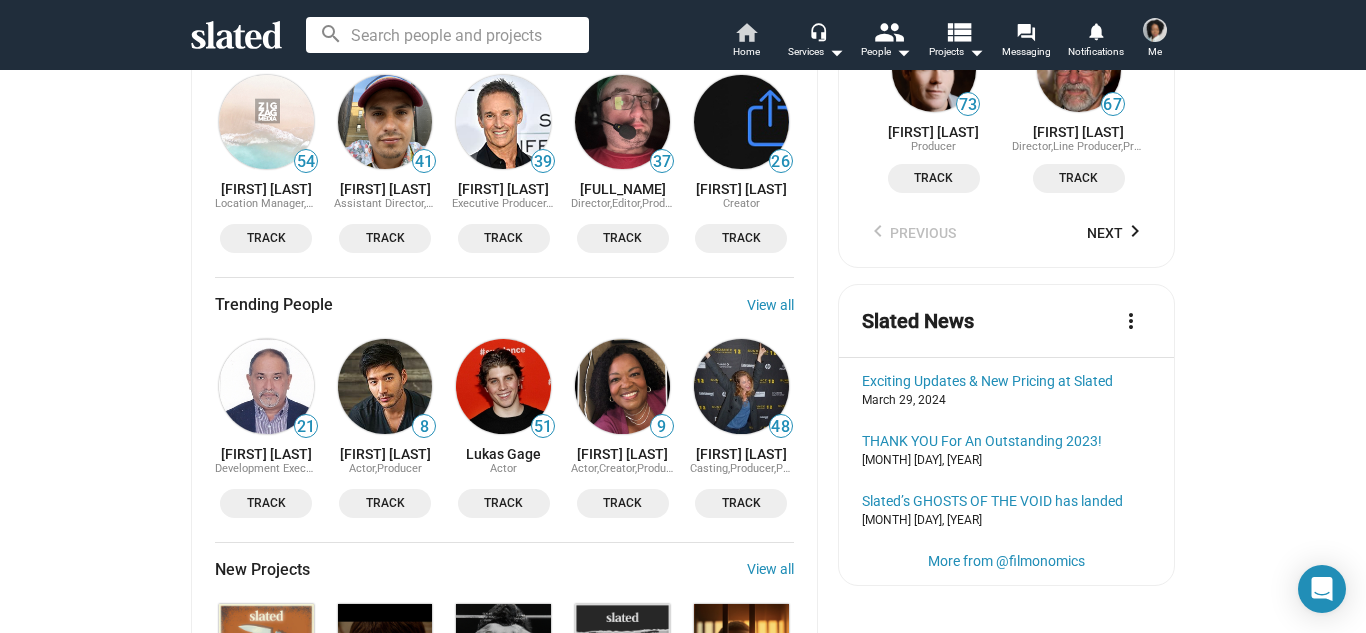 scroll, scrollTop: 1973, scrollLeft: 0, axis: vertical 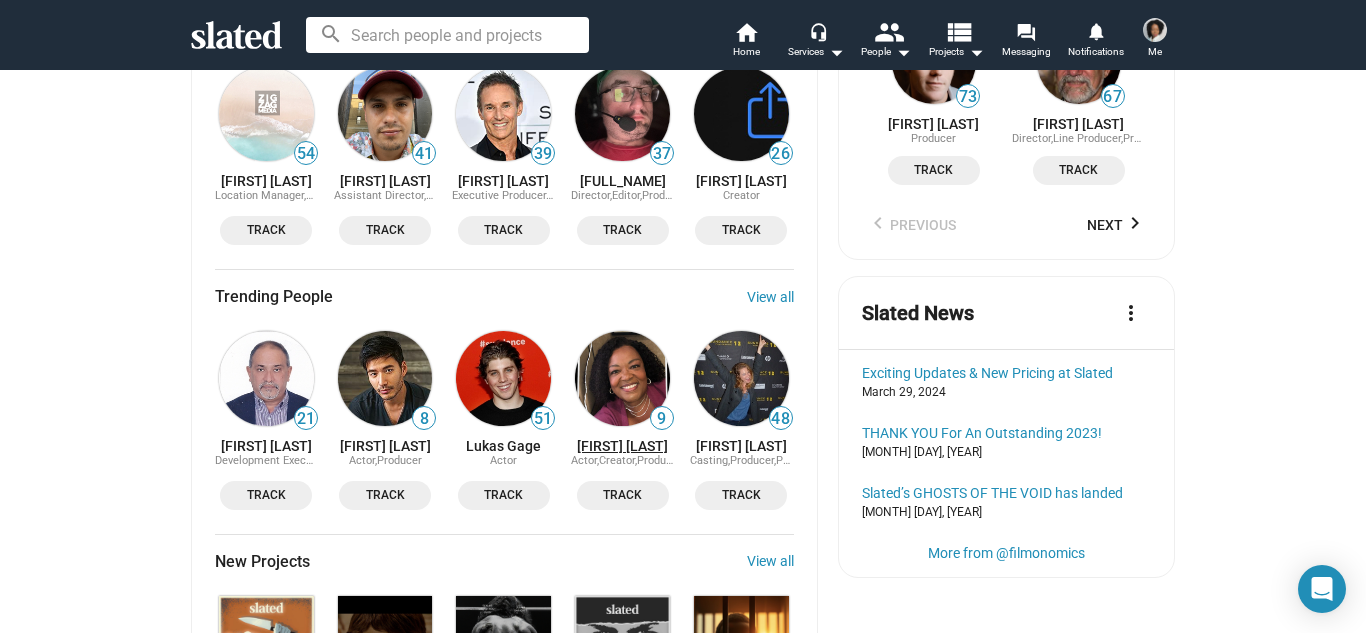 click on "[FIRST] [LAST]" 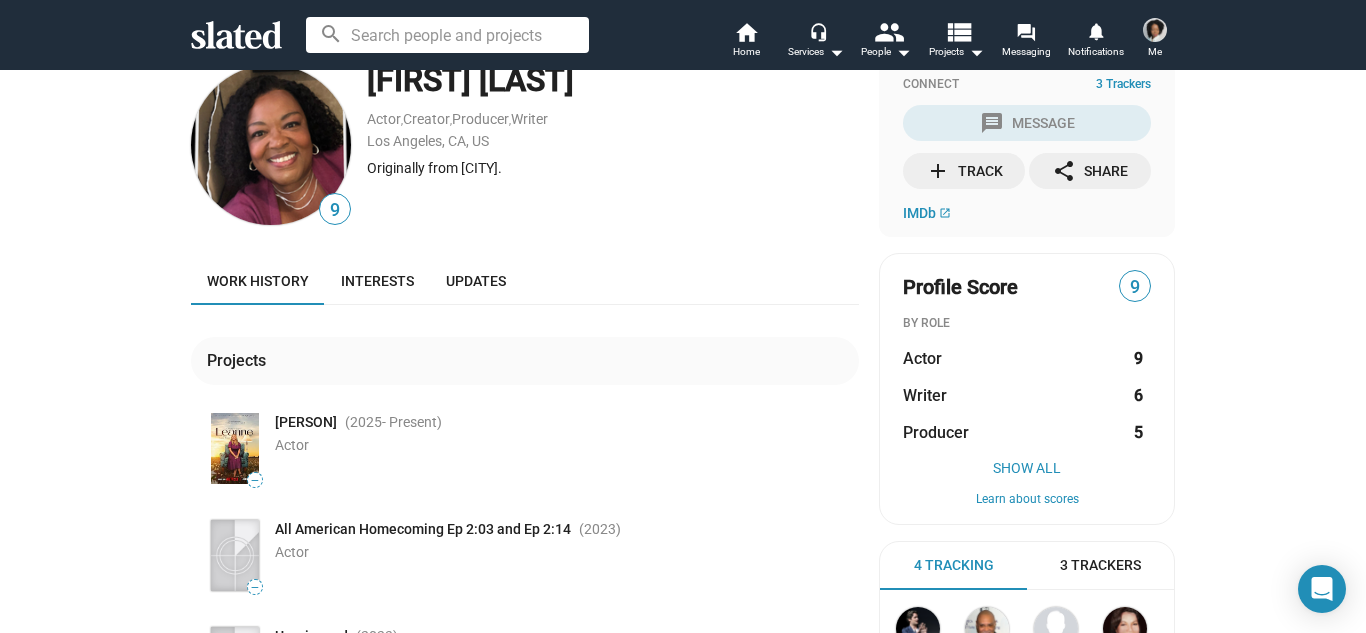 scroll, scrollTop: 18, scrollLeft: 0, axis: vertical 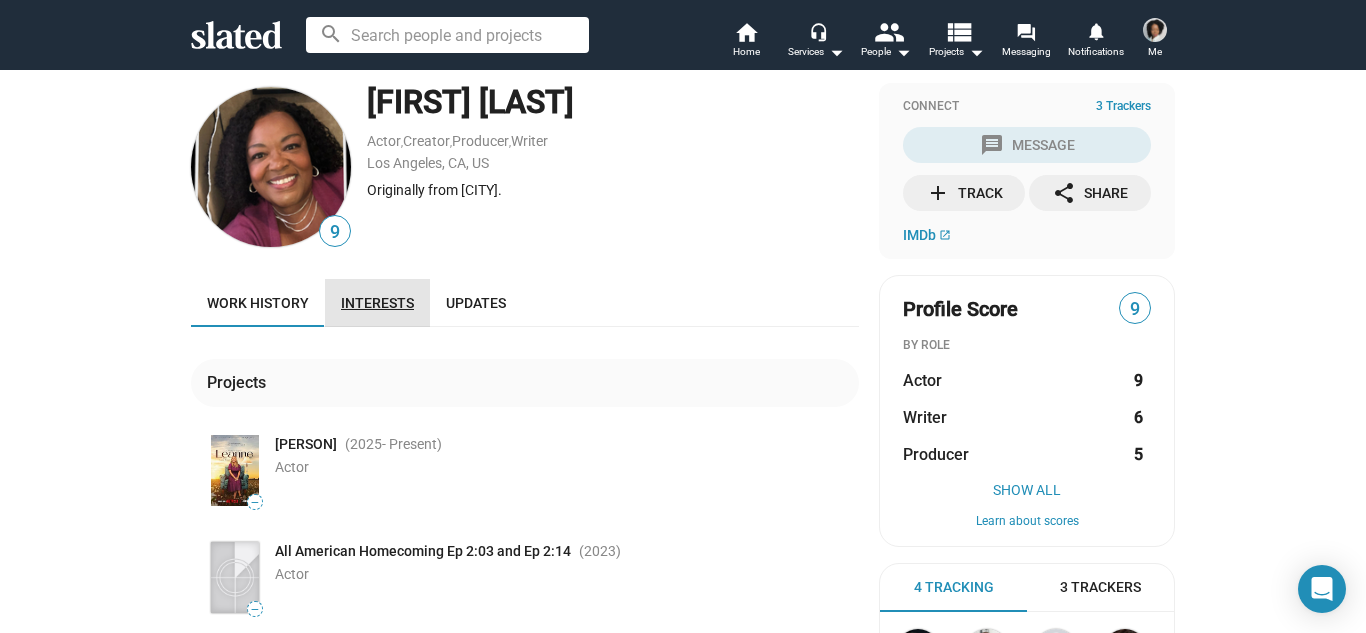 click on "Interests" at bounding box center [377, 303] 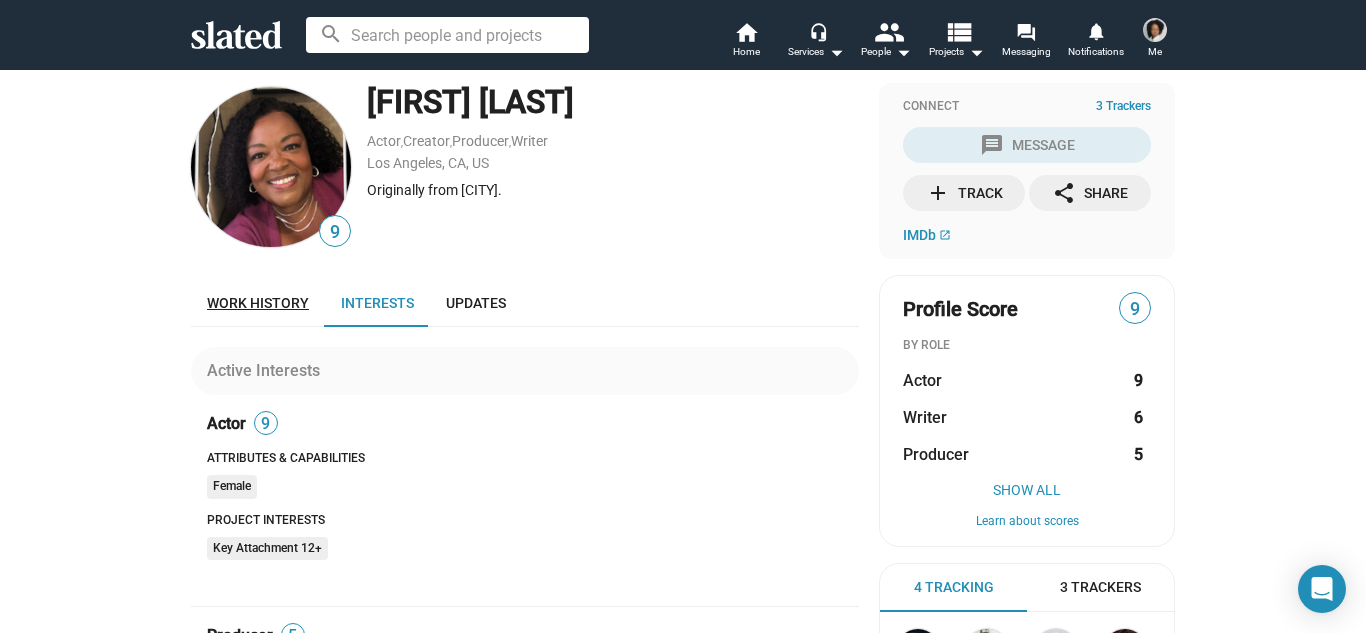 click on "Work history" at bounding box center (258, 303) 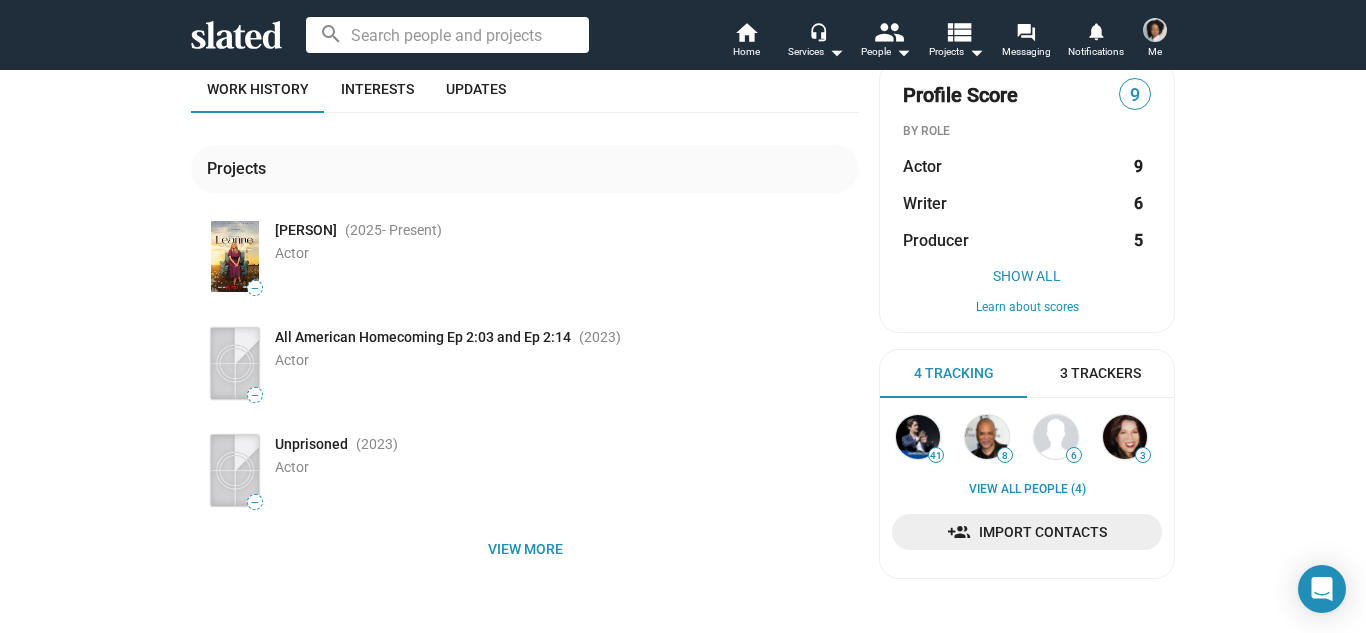 scroll, scrollTop: 256, scrollLeft: 0, axis: vertical 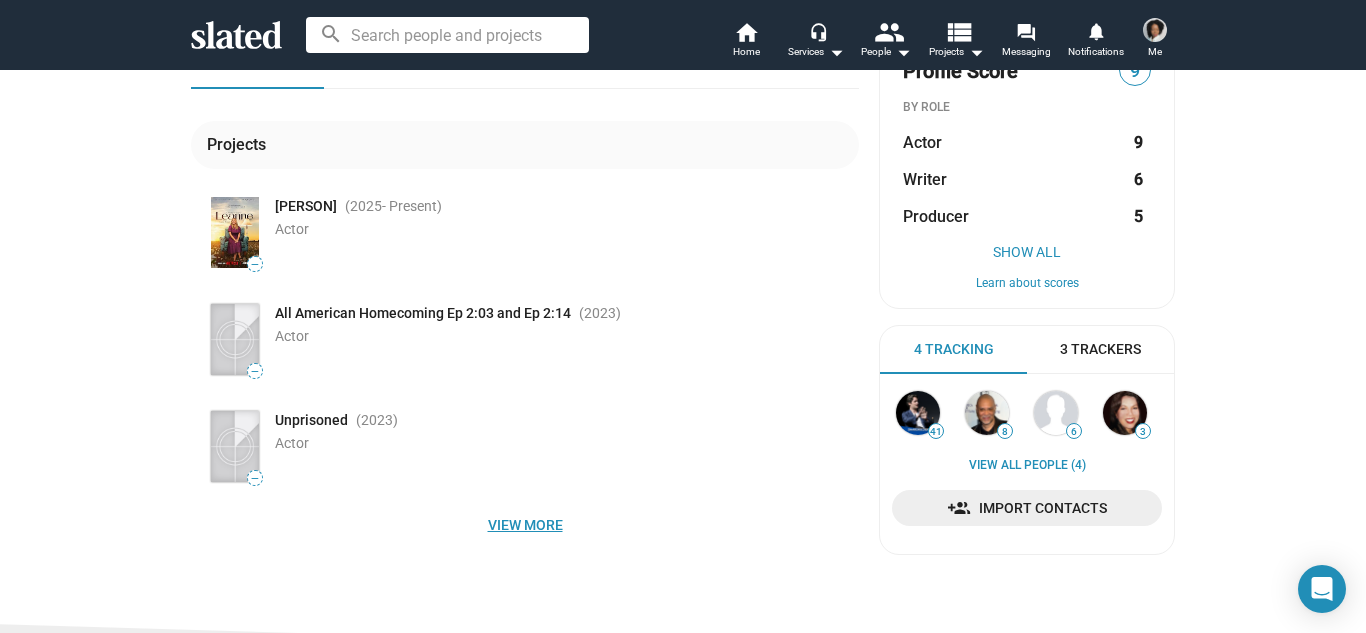 click on "View more" 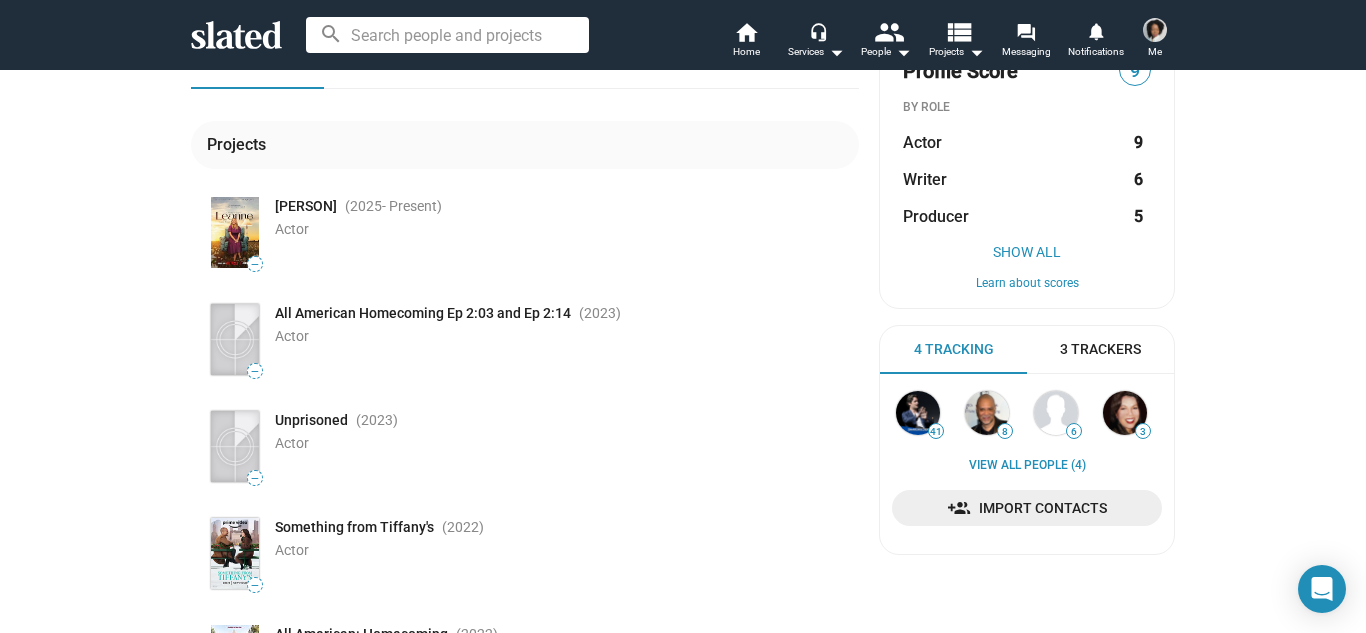 click on "9  AlgeRita Wynn  Actor ,  Creator ,  Producer ,  Writer Los Angeles, CA, US Originally from Houston. Work history Interests Updates Projects — LEANNE (2025  - Present )  Actor  — All American Homecoming Ep 2:03 and Ep 2:14 (2023 )  Actor  — Unprisoned (2023 )  Actor  — Something from Tiffany's (2022 )  Actor  — All American: Homecoming (2022 )  Actor  (1 Episode)  — 40ish - Short (2021 )  Actor  — Superstore (2021 )  Actor  (1 Episode)  — The Big Day - Short (2020 )  Actor  — Home (2020 )  Actor  — Animal Kingdom (2020 )  Actor  (1 Episode)  — Carole's Christmas (2019 )  Actor  — I Think You Should Leave with Tim Robinson (2019  - Present )  Actor  — Light as a Feather (2019 )  Actor  (1 Episode)  — Sneaky Pete (2019 )  Actor  (2 Episodes)  — 9-1-1 (2018  - Present )  Actor  — Speechless (2017 )  Actor  (1 Episode)  — The Comedy Get Down (2017 )  Actor  (1 Episode)  — Pretty Little Liars (2017 )  Actor  (1 Episode)  — Superior Donuts (2017 )  Actor  (1 Episode)  — ) )" at bounding box center (683, 3110) 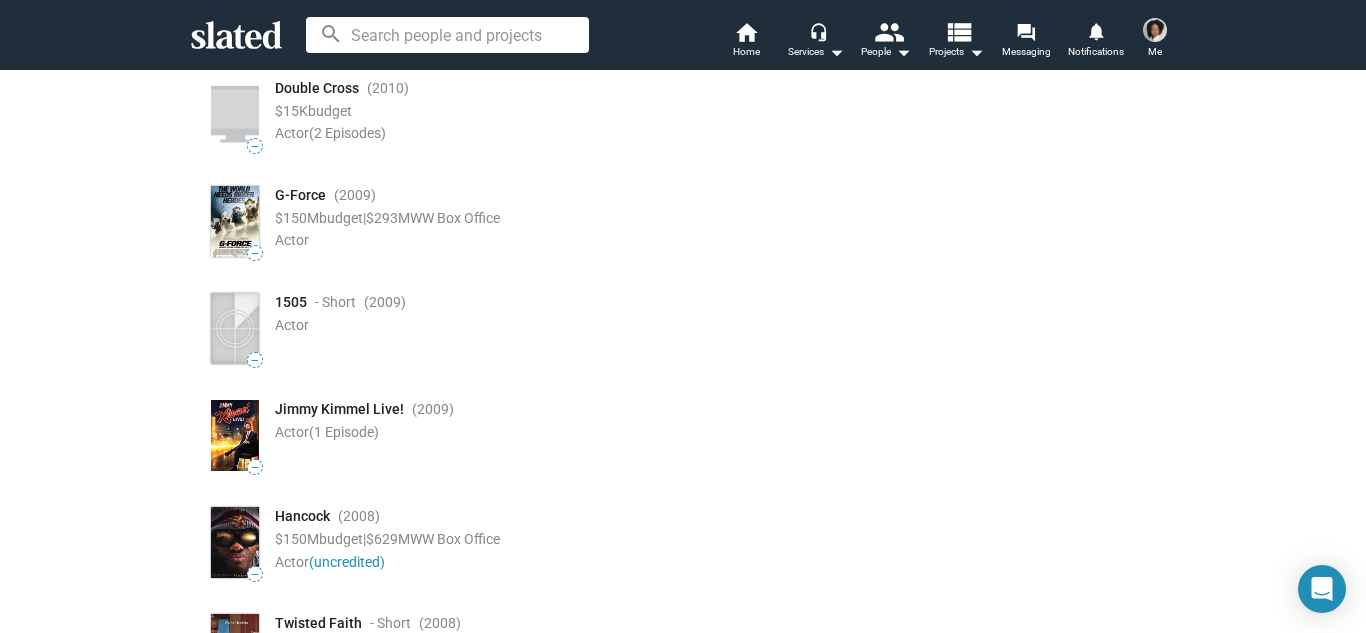 scroll, scrollTop: 4416, scrollLeft: 0, axis: vertical 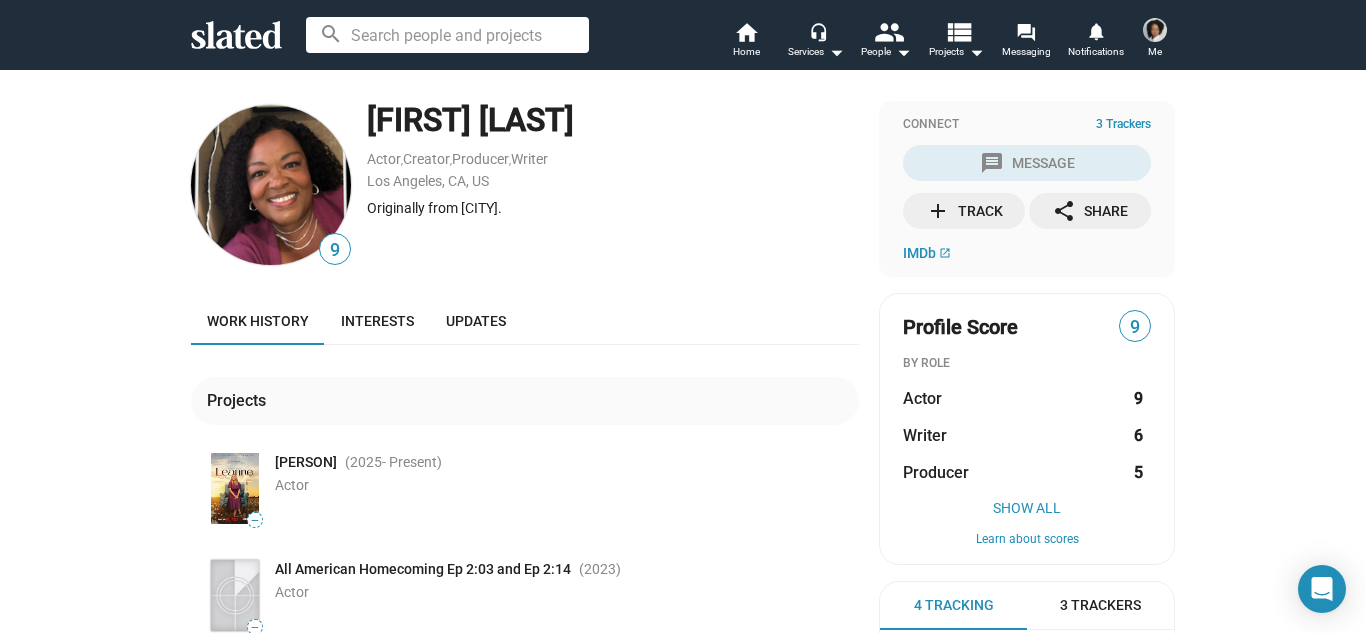 click on "9  AlgeRita Wynn  Actor ,  Creator ,  Producer ,  Writer Los Angeles, CA, US Originally from Houston. Work history Interests Updates Projects — LEANNE (2025  - Present )  Actor  — All American Homecoming Ep 2:03 and Ep 2:14 (2023 )  Actor  — Unprisoned (2023 )  Actor  — Something from Tiffany's (2022 )  Actor  — All American: Homecoming (2022 )  Actor  (1 Episode)  — 40ish - Short (2021 )  Actor  — Superstore (2021 )  Actor  (1 Episode)  — The Big Day - Short (2020 )  Actor  — Home (2020 )  Actor  — Animal Kingdom (2020 )  Actor  (1 Episode)  — Carole's Christmas (2019 )  Actor  — I Think You Should Leave with Tim Robinson (2019  - Present )  Actor  — Light as a Feather (2019 )  Actor  (1 Episode)  — Sneaky Pete (2019 )  Actor  (2 Episodes)  — 9-1-1 (2018  - Present )  Actor  — Speechless (2017 )  Actor  (1 Episode)  — The Comedy Get Down (2017 )  Actor  (1 Episode)  — Pretty Little Liars (2017 )  Actor  (1 Episode)  — Superior Donuts (2017 )  Actor  (1 Episode)  — ) )" at bounding box center (683, 3366) 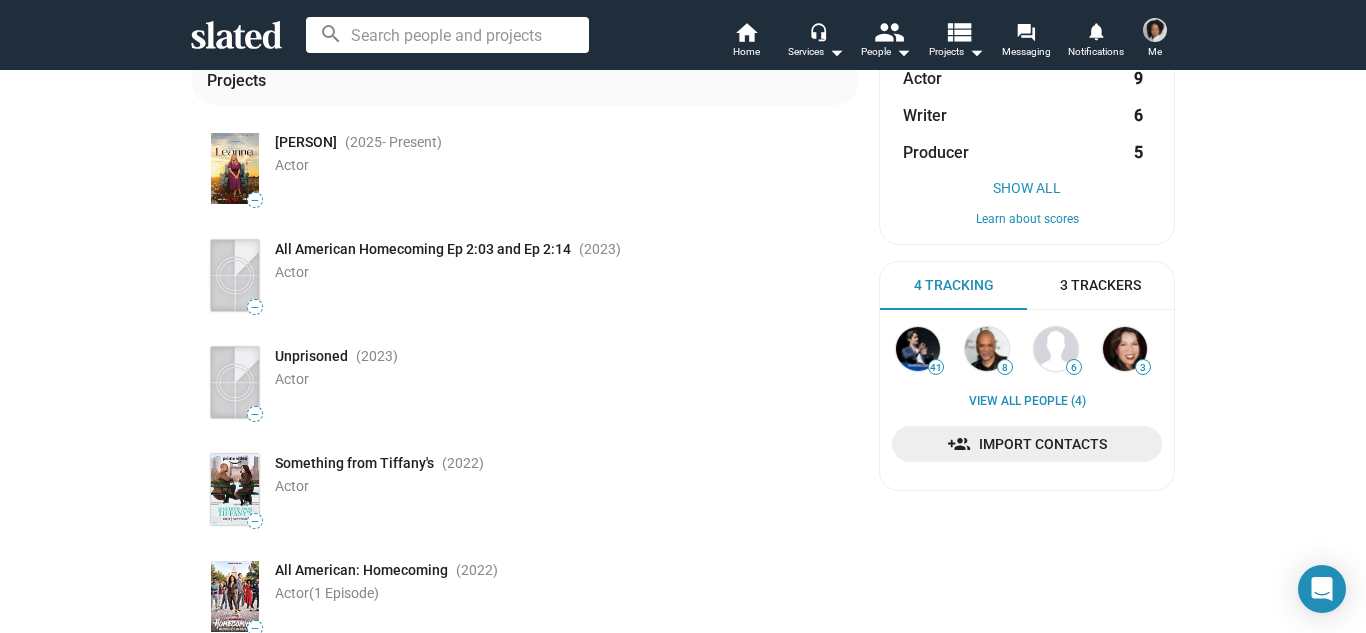 scroll, scrollTop: 360, scrollLeft: 0, axis: vertical 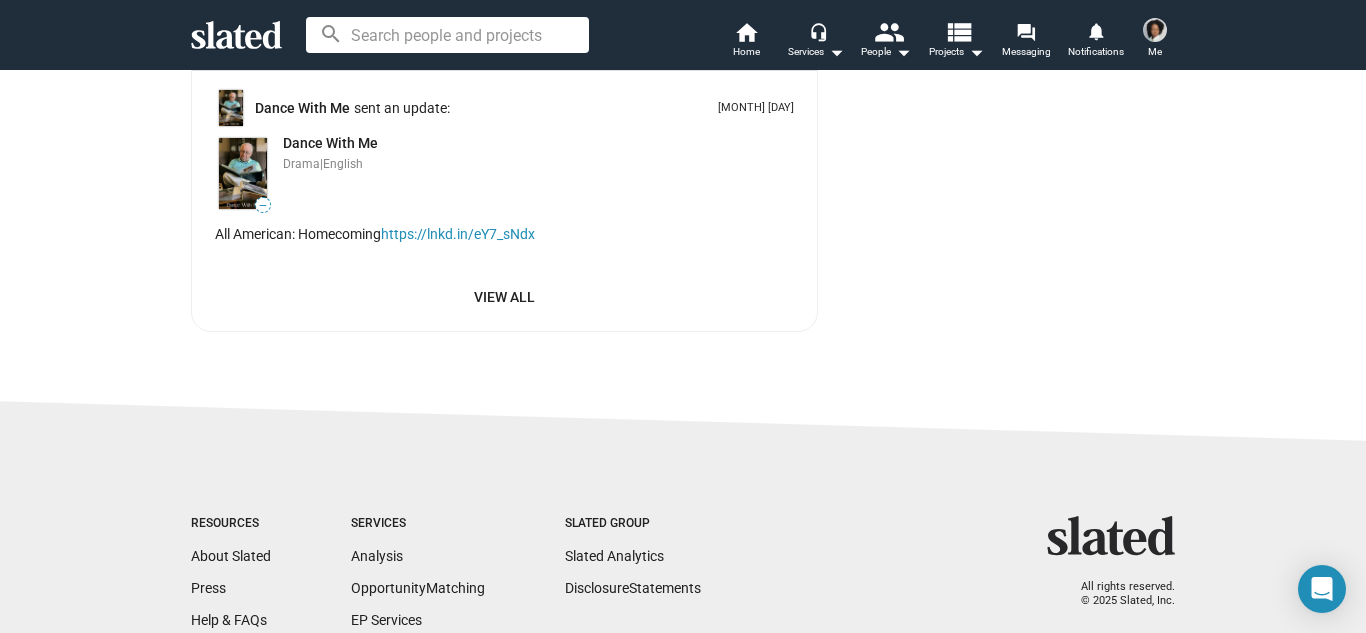 click on "View All" 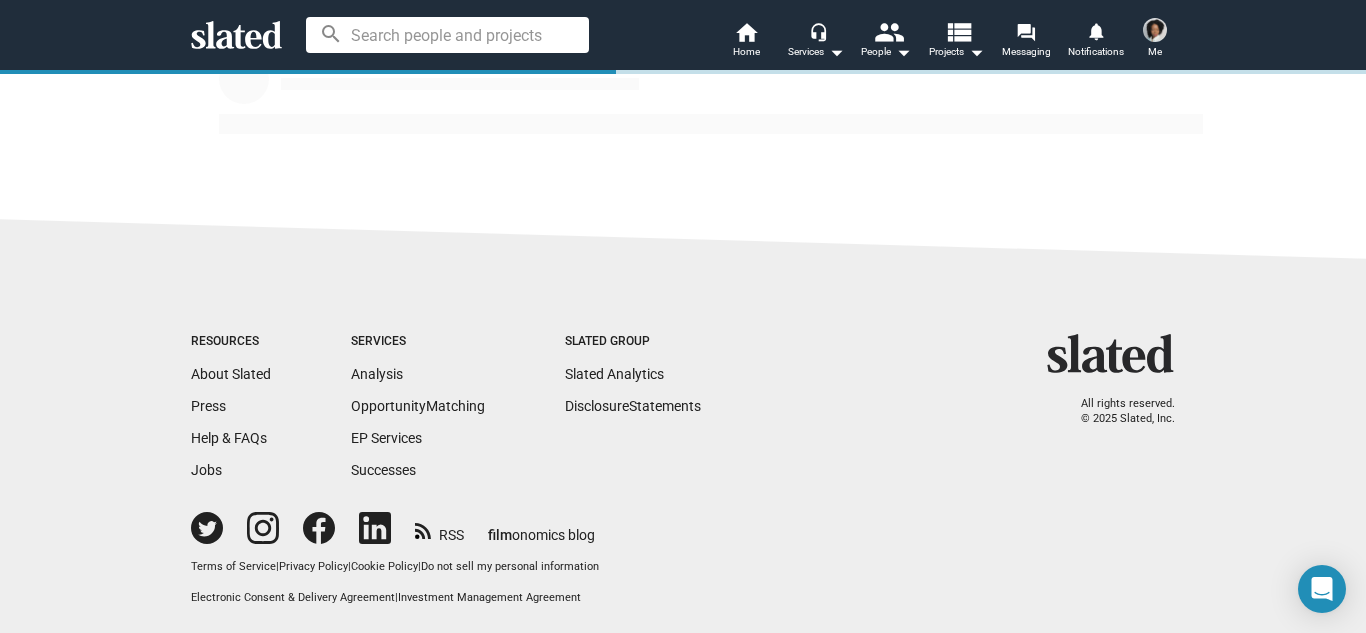 scroll, scrollTop: 0, scrollLeft: 0, axis: both 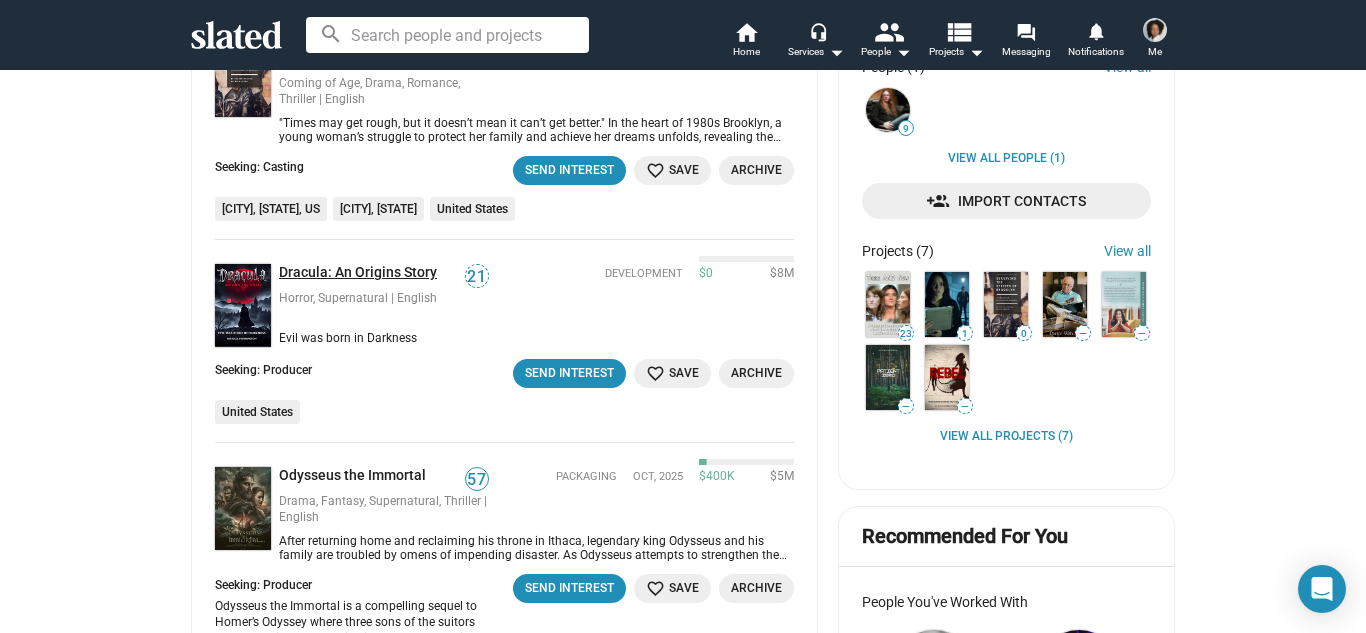 click on "Dracula: An Origins Story" 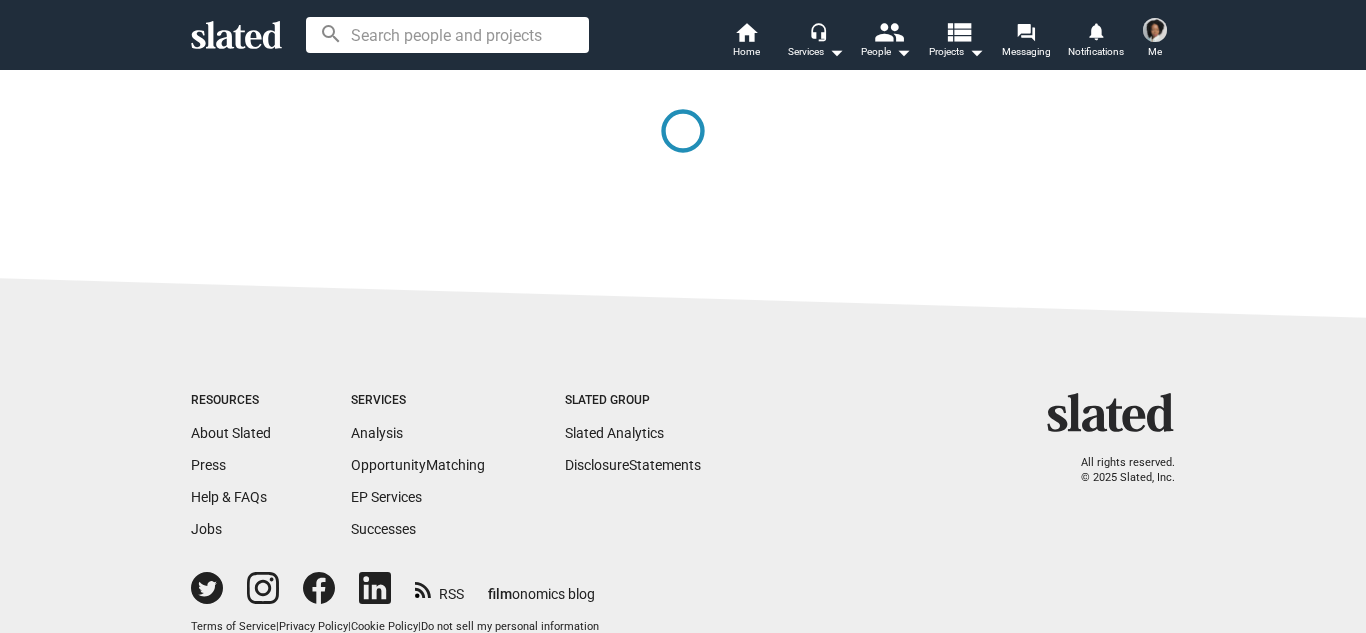 scroll, scrollTop: 0, scrollLeft: 0, axis: both 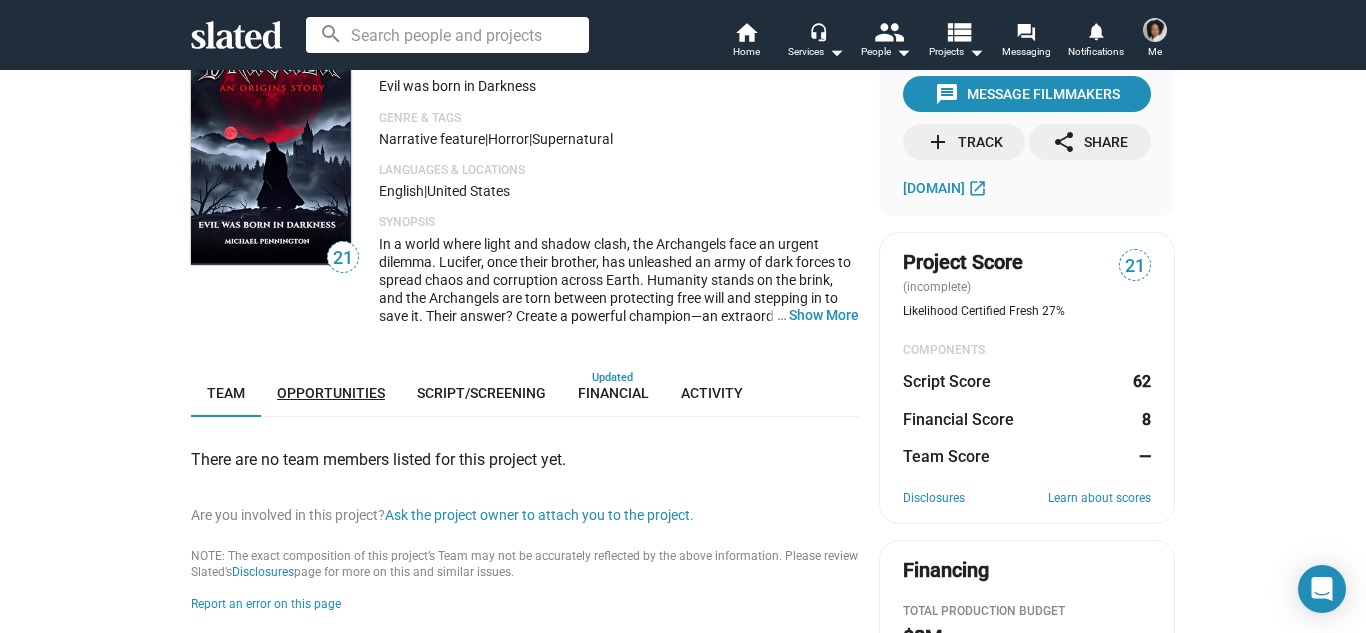 click on "Opportunities" at bounding box center (331, 393) 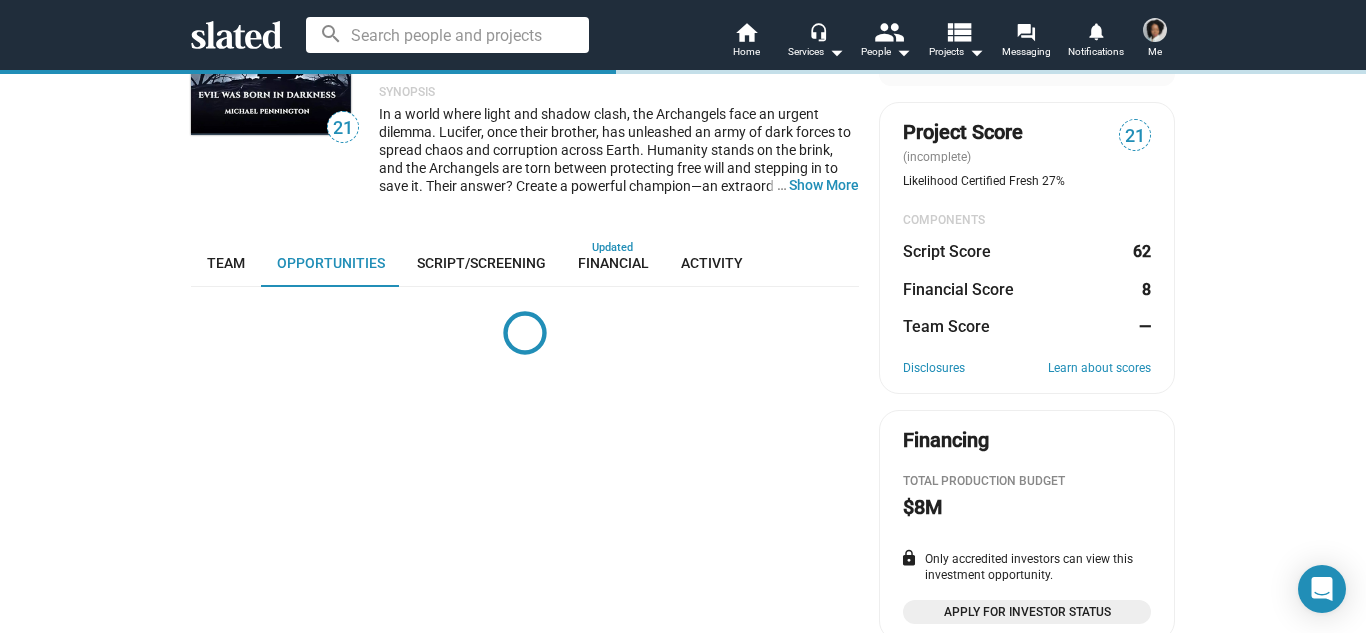 scroll, scrollTop: 369, scrollLeft: 0, axis: vertical 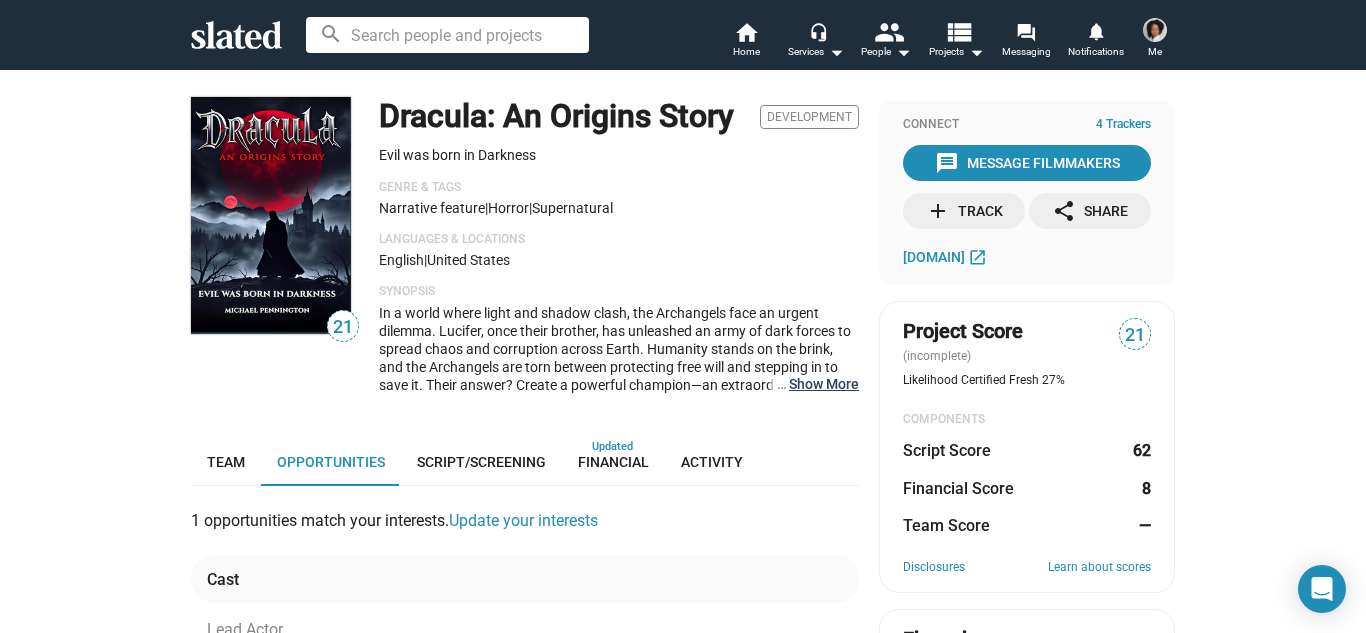 click on "… Show More" 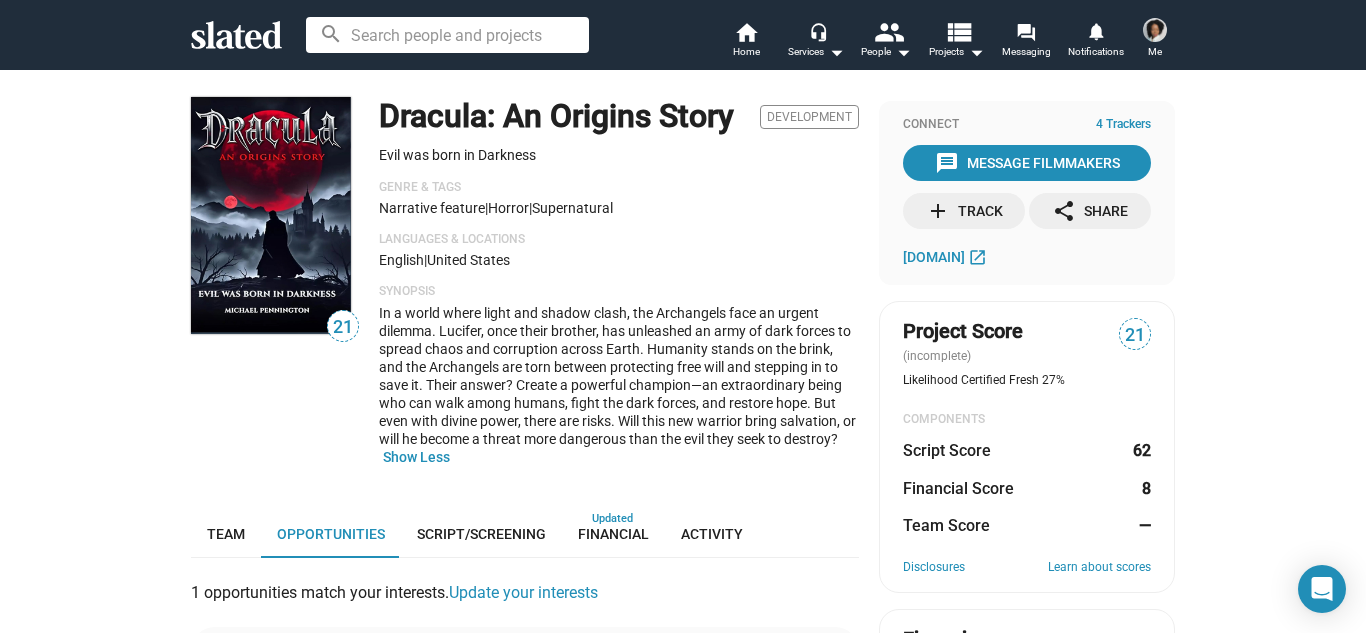 click on "[NUMBER] [TITLE] Development Evil was born in Darkness Genre & Tags Narrative feature | Horror | Supernatural Languages & Locations English | [STATE] Synopsis In a world where light and shadow clash, the Archangels face an urgent dilemma. Lucifer, once their brother, has unleashed an army of dark forces to spread chaos and corruption across Earth. Humanity stands on the brink, and the Archangels are torn between protecting free will and stepping in to save it. Their answer? Create a powerful champion—an extraordinary being who can walk among humans, fight the dark forces, and restore hope. But even with divine power, there are risks. Will this new warrior bring salvation, or will he become a threat more dangerous than the evil they seek to destroy? Show Less Team Opportunities Script/Screening Financial Activity 1 opportunities match your interests. Update your interests Cast Lead Actor [STATE] Crew/Services Director Executive Producer [STATE] Producer Sales" at bounding box center [683, 818] 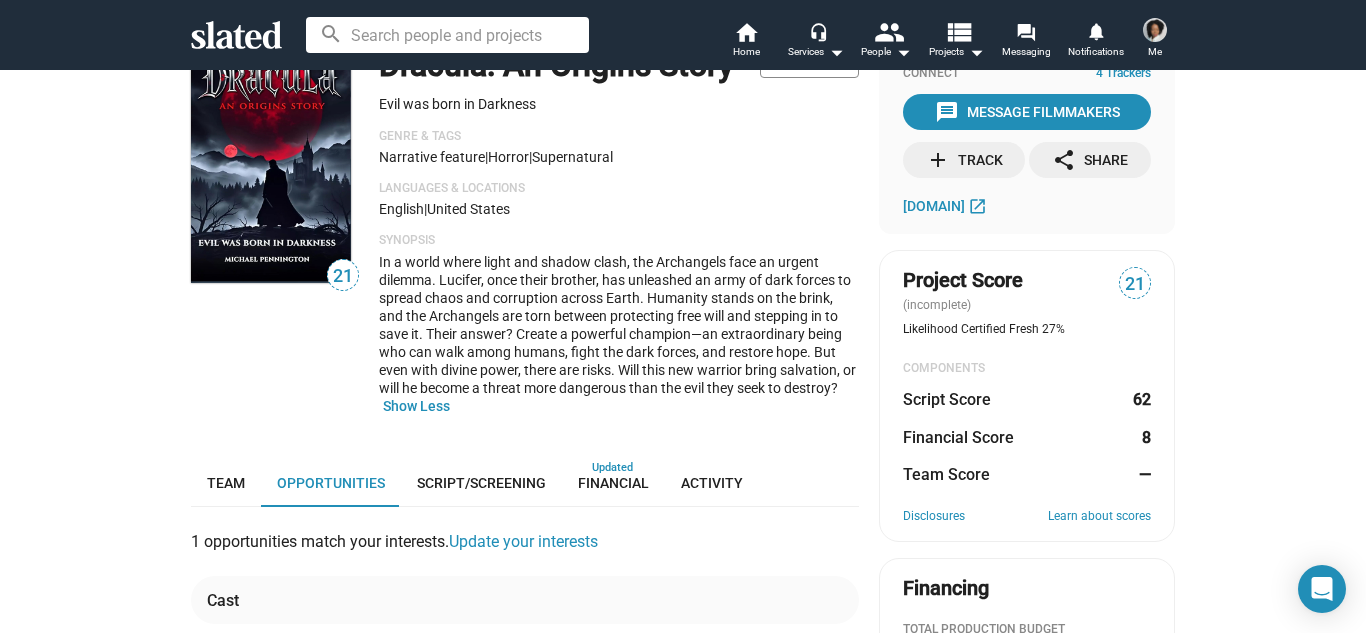 scroll, scrollTop: 62, scrollLeft: 0, axis: vertical 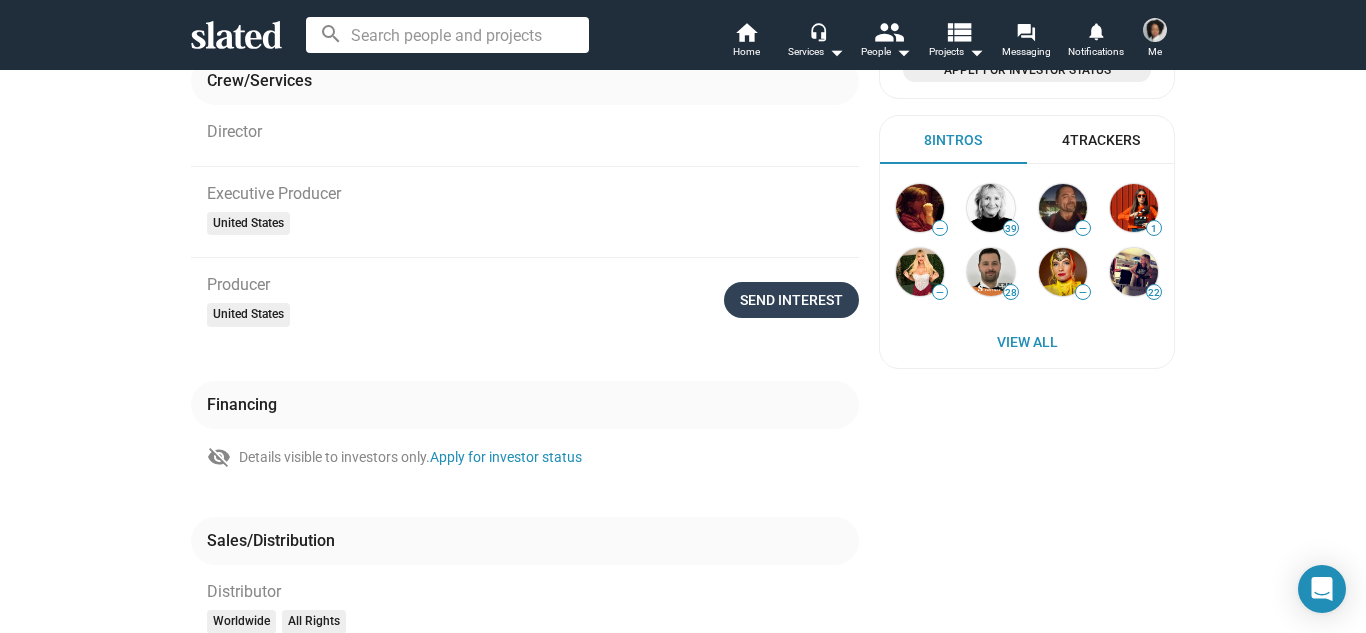 click on "Send Interest" 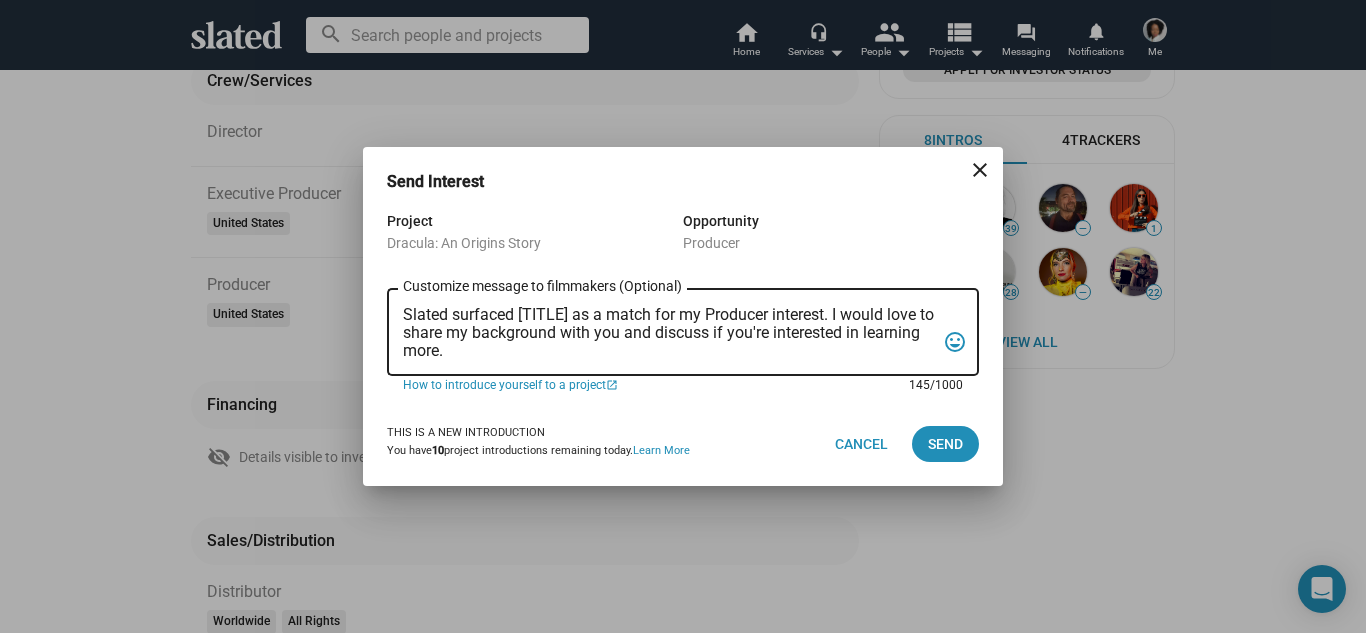 drag, startPoint x: 716, startPoint y: 349, endPoint x: 393, endPoint y: 301, distance: 326.5471 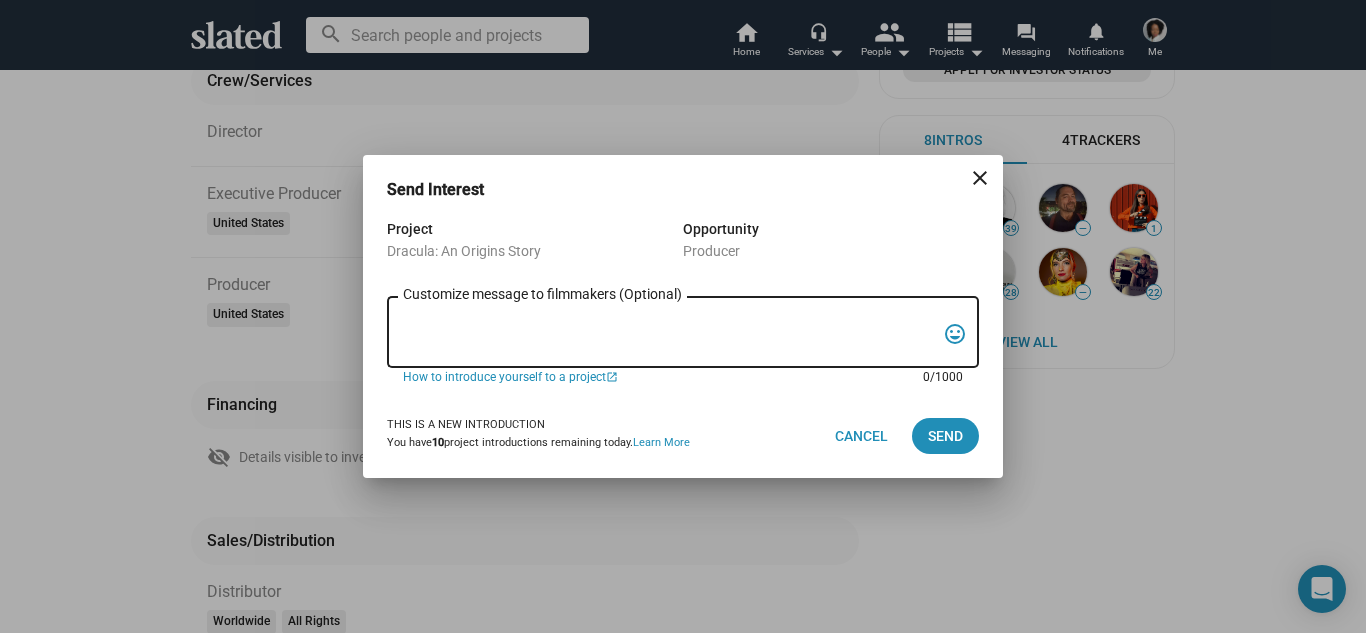paste on "Hello thanks for sharing your project! I'm interested in your story and have experience in producing and casting. I'm happy to discuss this further to determine what tasks need focus. Here's my profile: [URL]
Thanks for your consideration!" 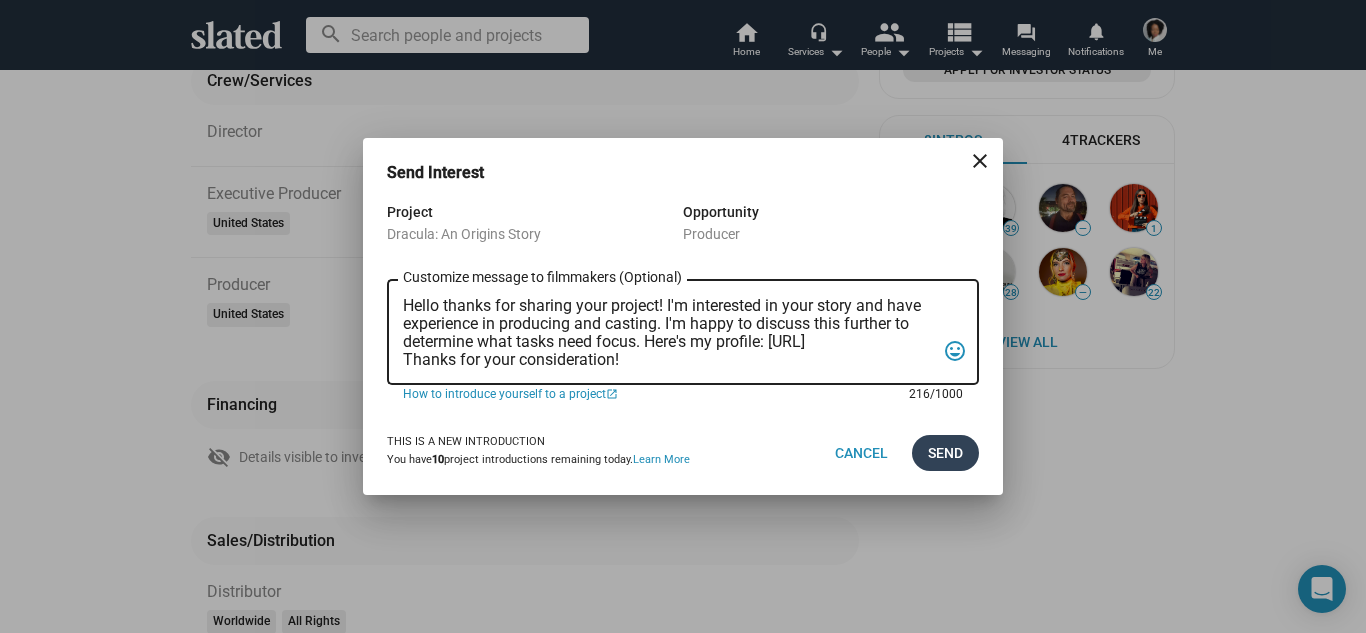 type on "Hello thanks for sharing your project! I'm interested in your story and have experience in producing and casting. I'm happy to discuss this further to determine what tasks need focus. Here's my profile: [URL]
Thanks for your consideration!" 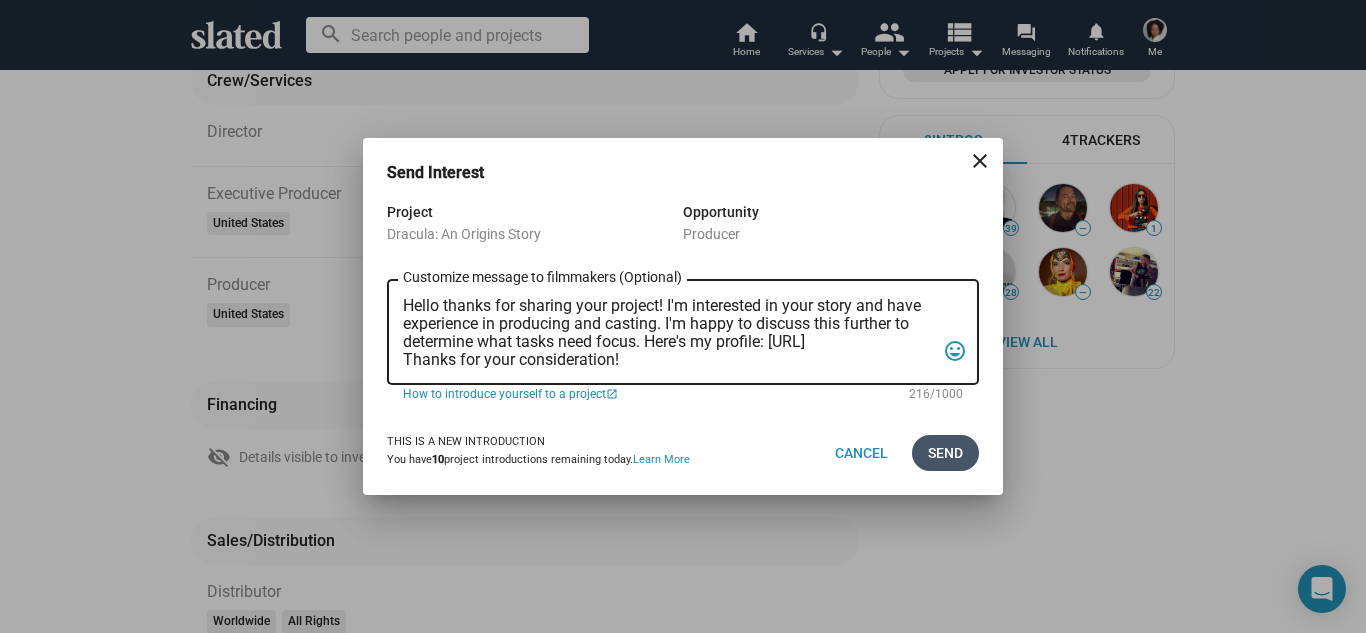 click on "Send" at bounding box center (945, 453) 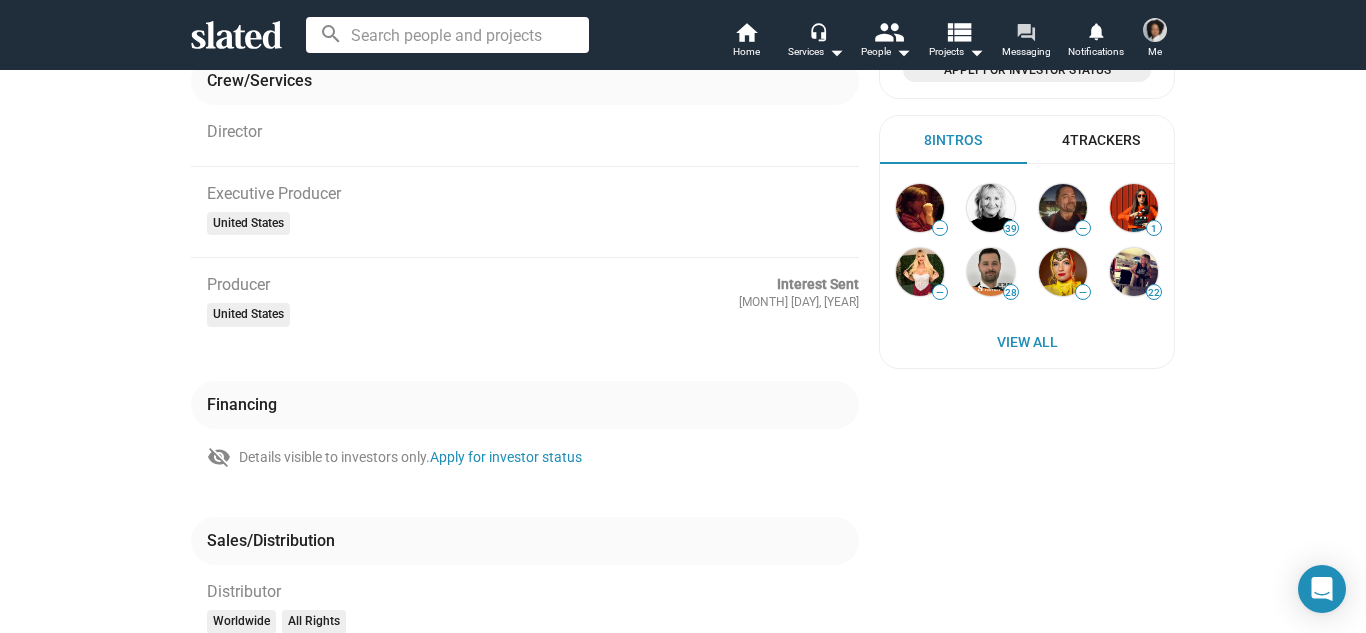 click on "Messaging" at bounding box center (1026, 52) 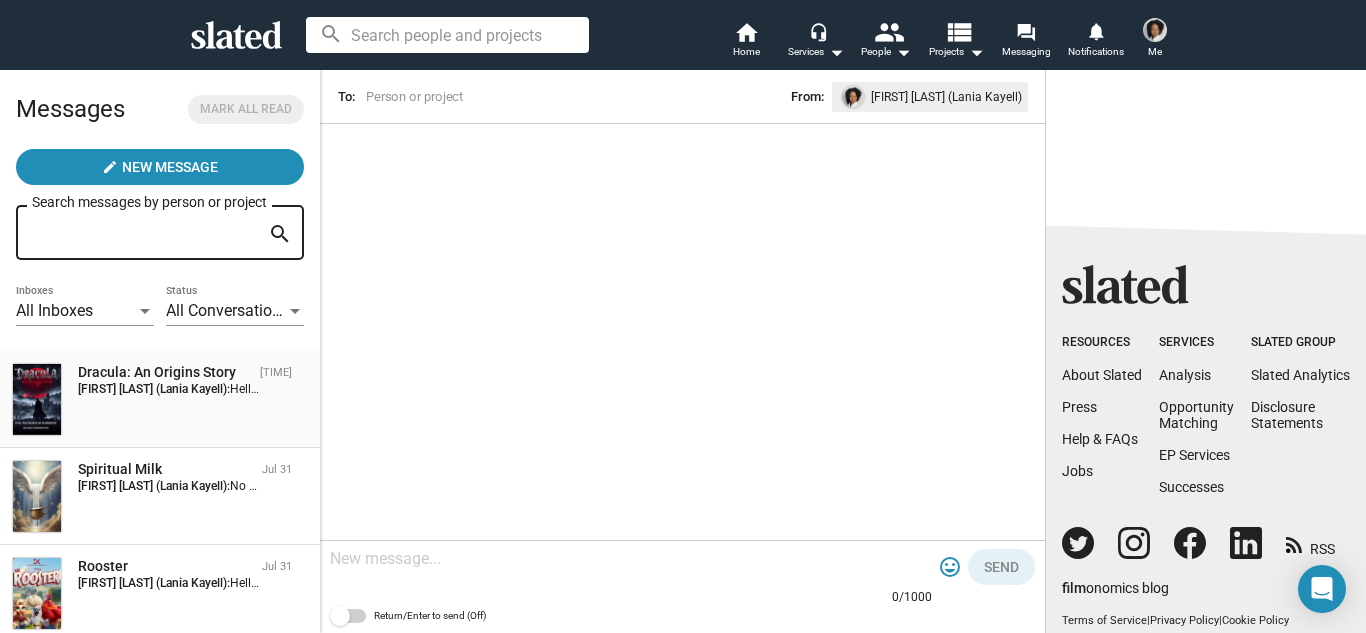 click on "Dracula: An Origins Story" at bounding box center (165, 372) 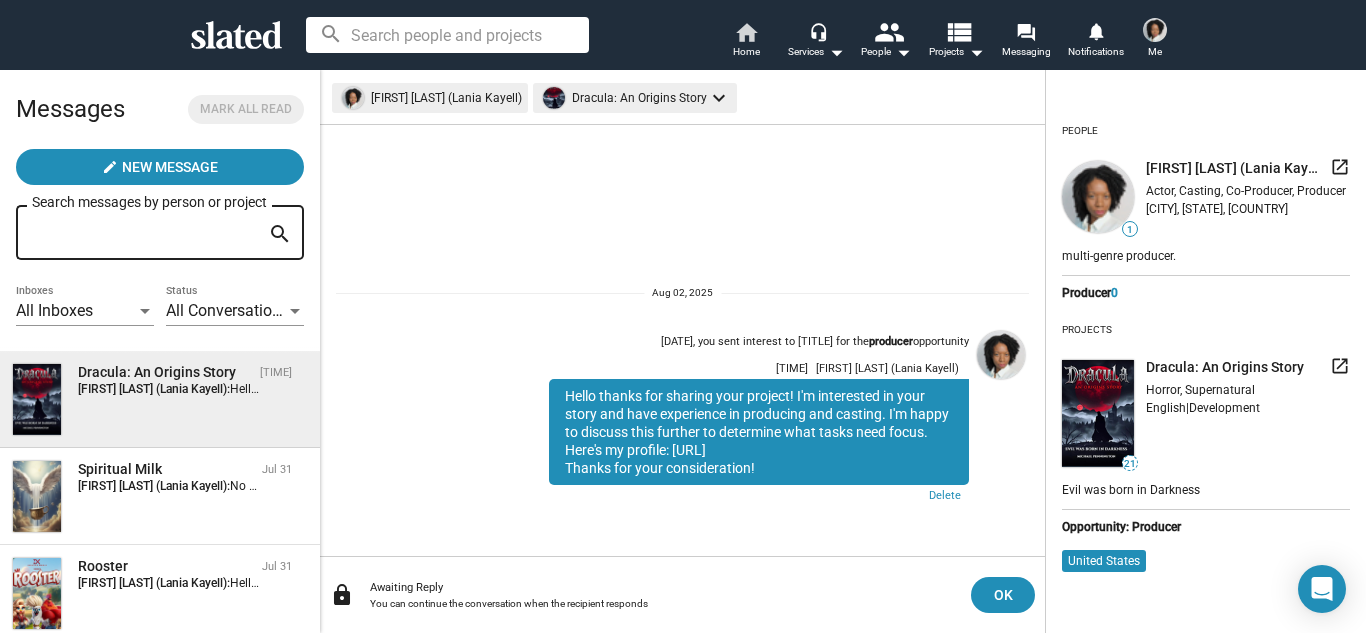 click on "home" at bounding box center [746, 32] 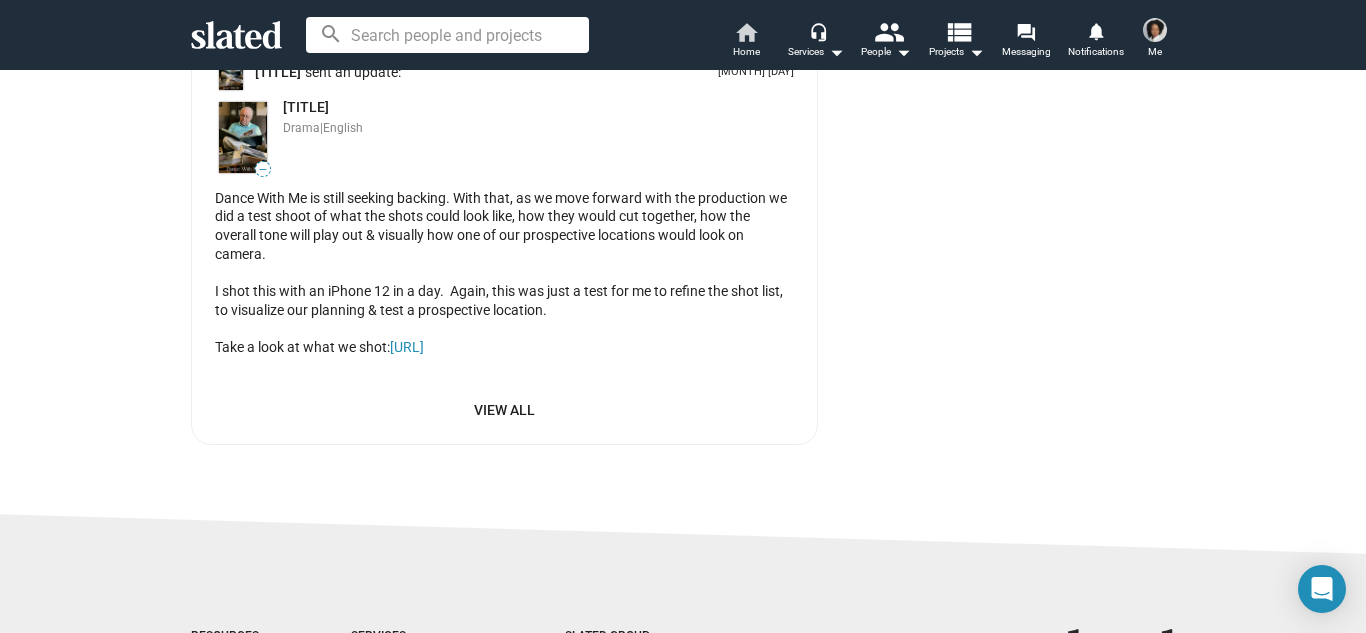 scroll, scrollTop: 3825, scrollLeft: 0, axis: vertical 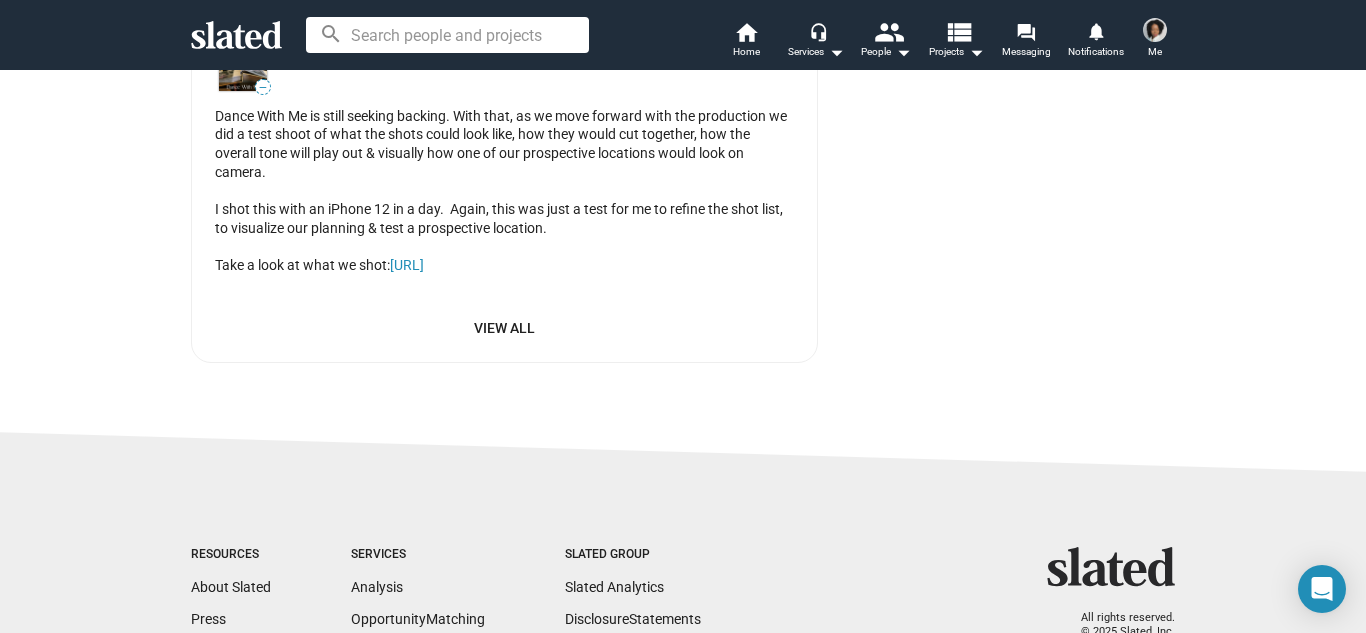 click on "View All" 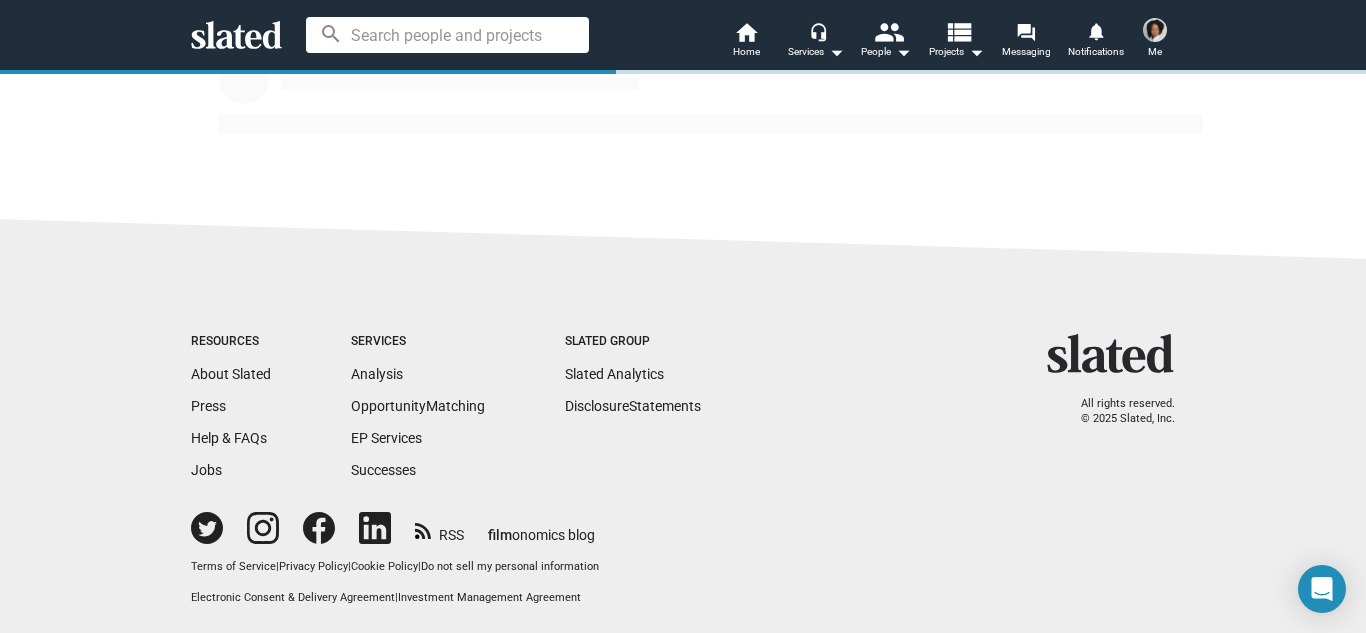 scroll, scrollTop: 0, scrollLeft: 0, axis: both 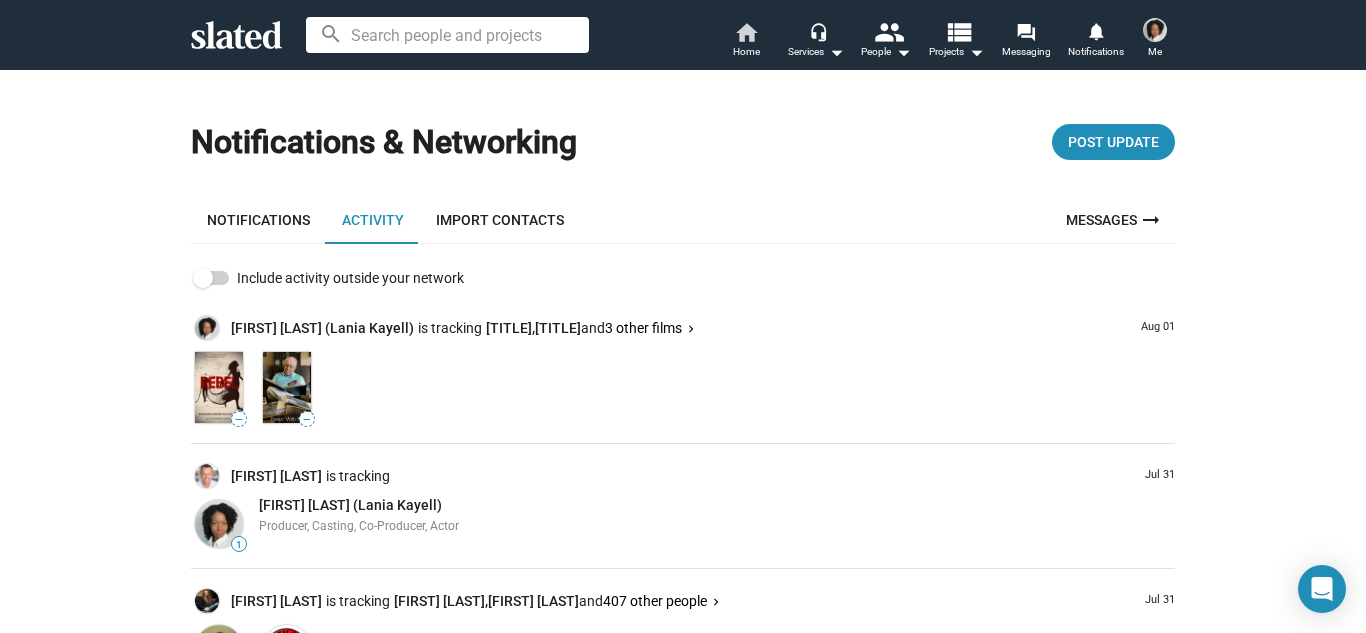 click on "Home" at bounding box center [746, 52] 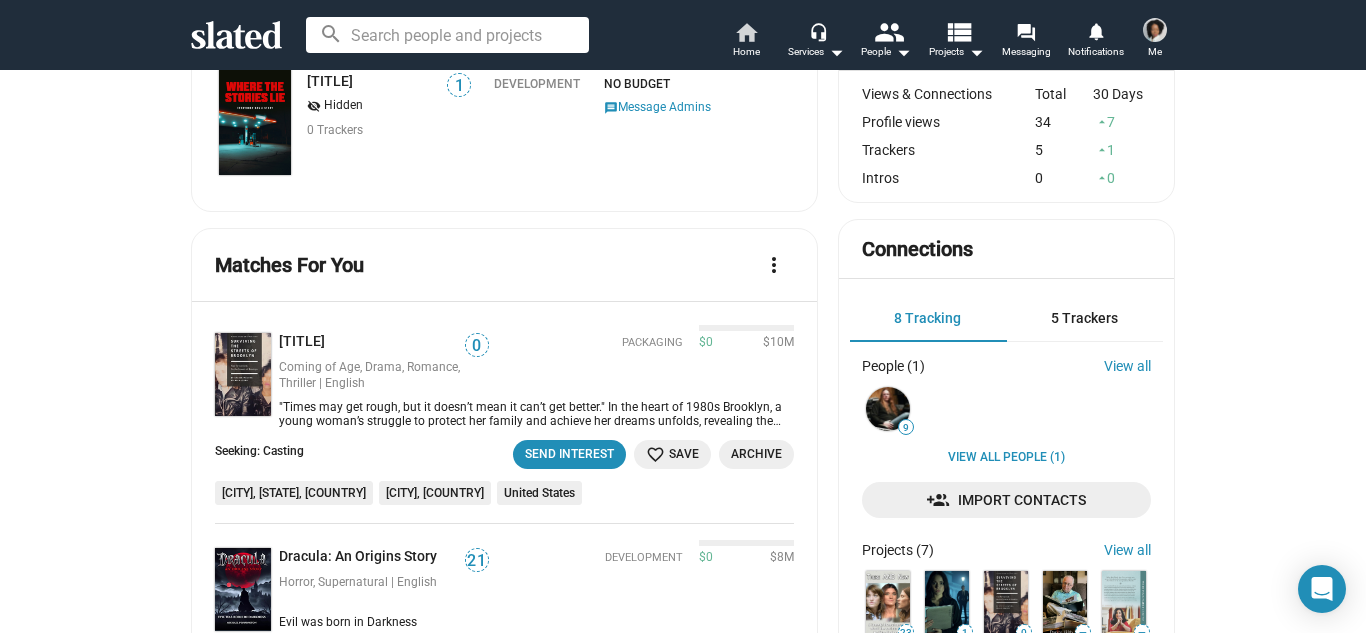 scroll, scrollTop: 0, scrollLeft: 0, axis: both 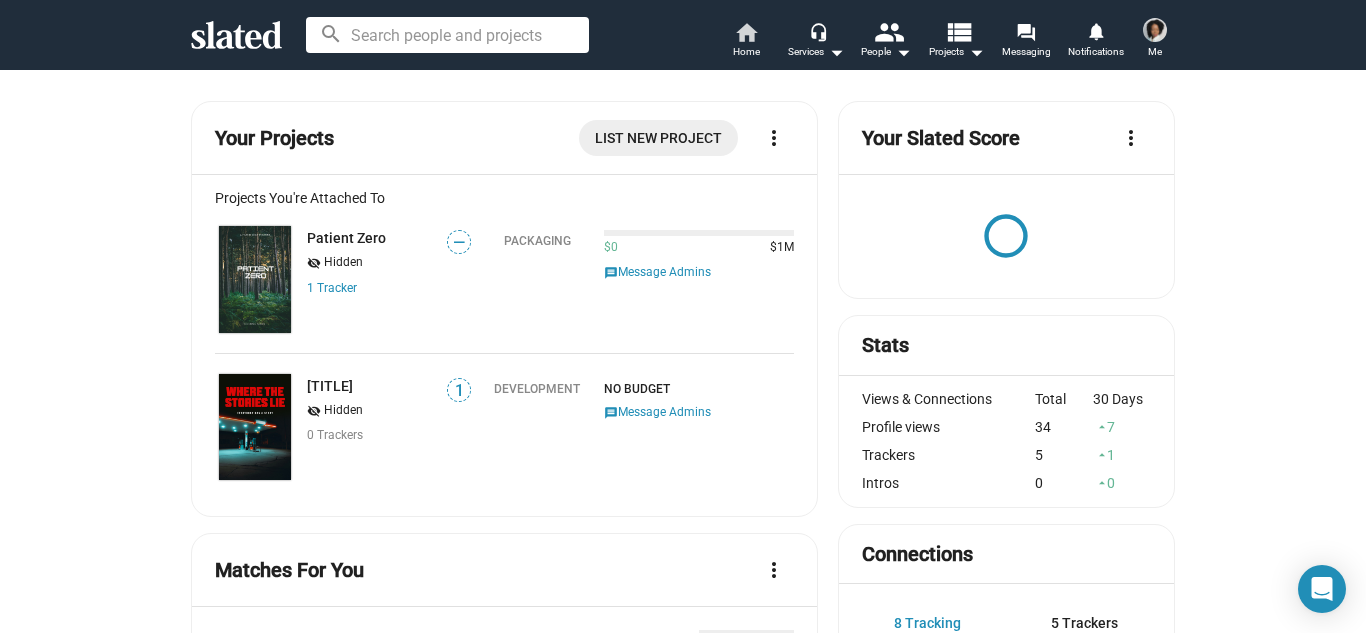 click on "Home" at bounding box center (746, 52) 